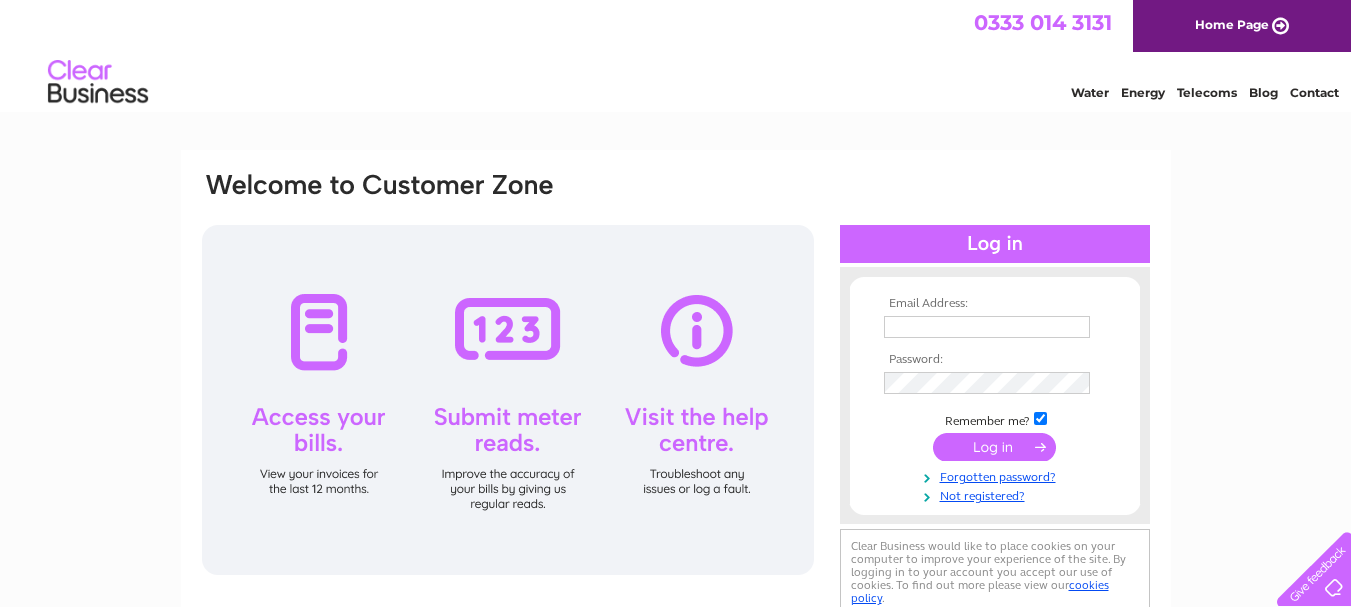 scroll, scrollTop: 0, scrollLeft: 0, axis: both 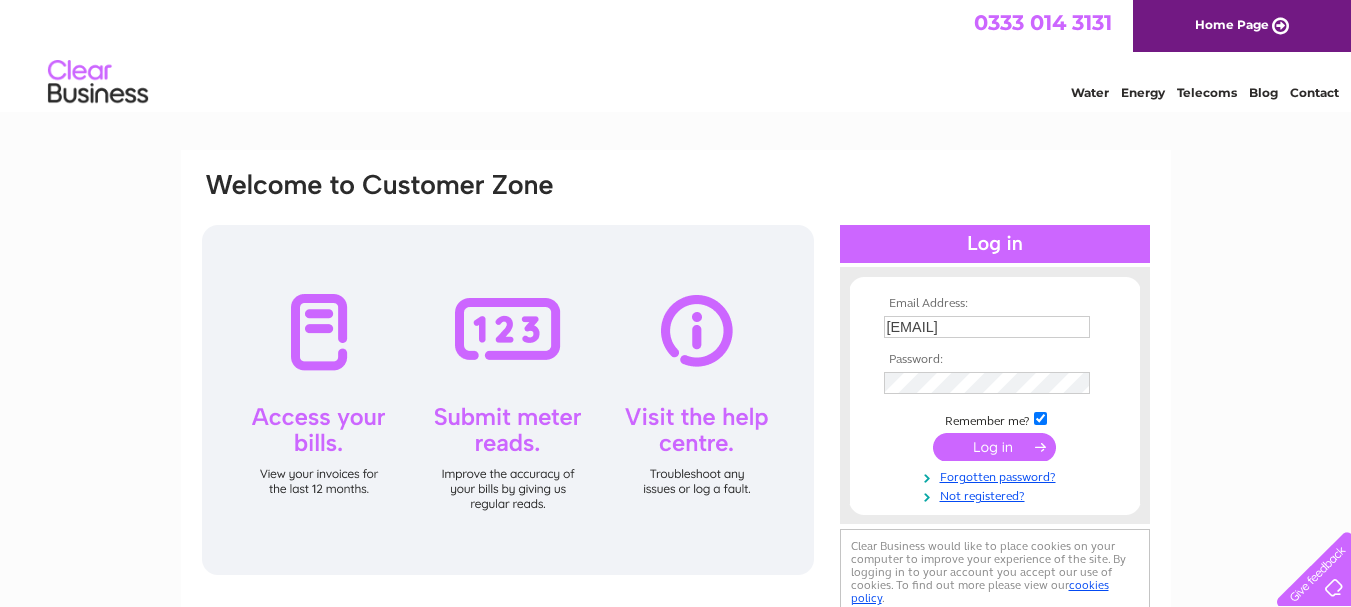 click at bounding box center (994, 447) 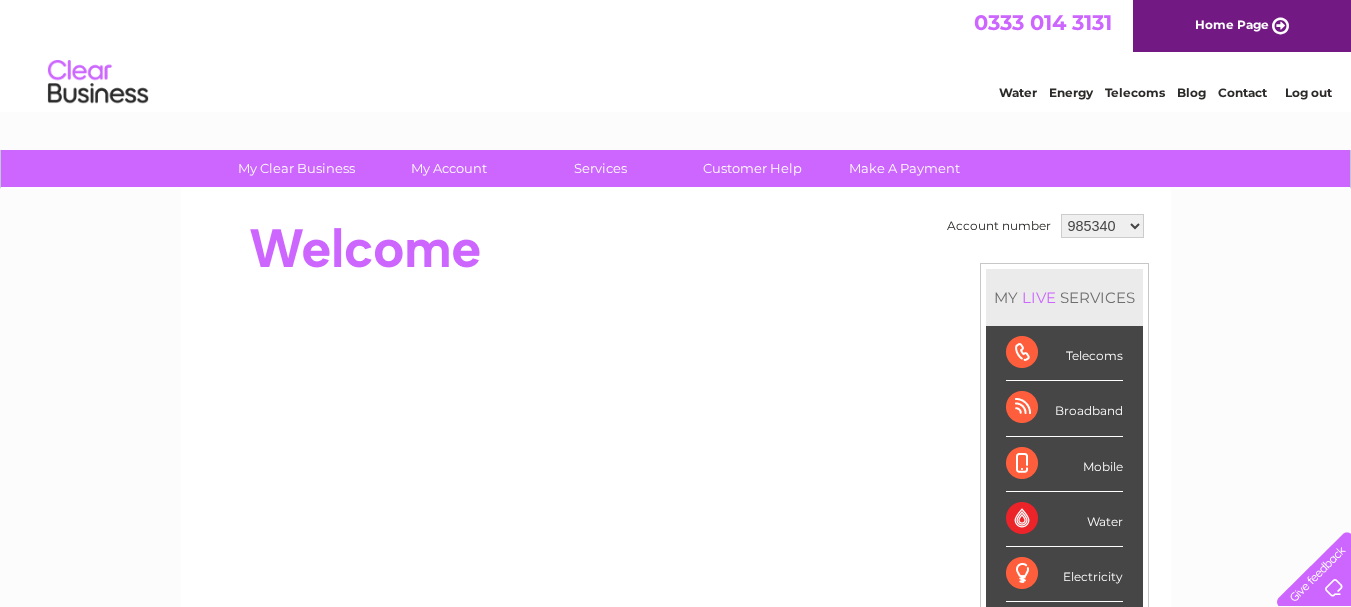 scroll, scrollTop: 0, scrollLeft: 0, axis: both 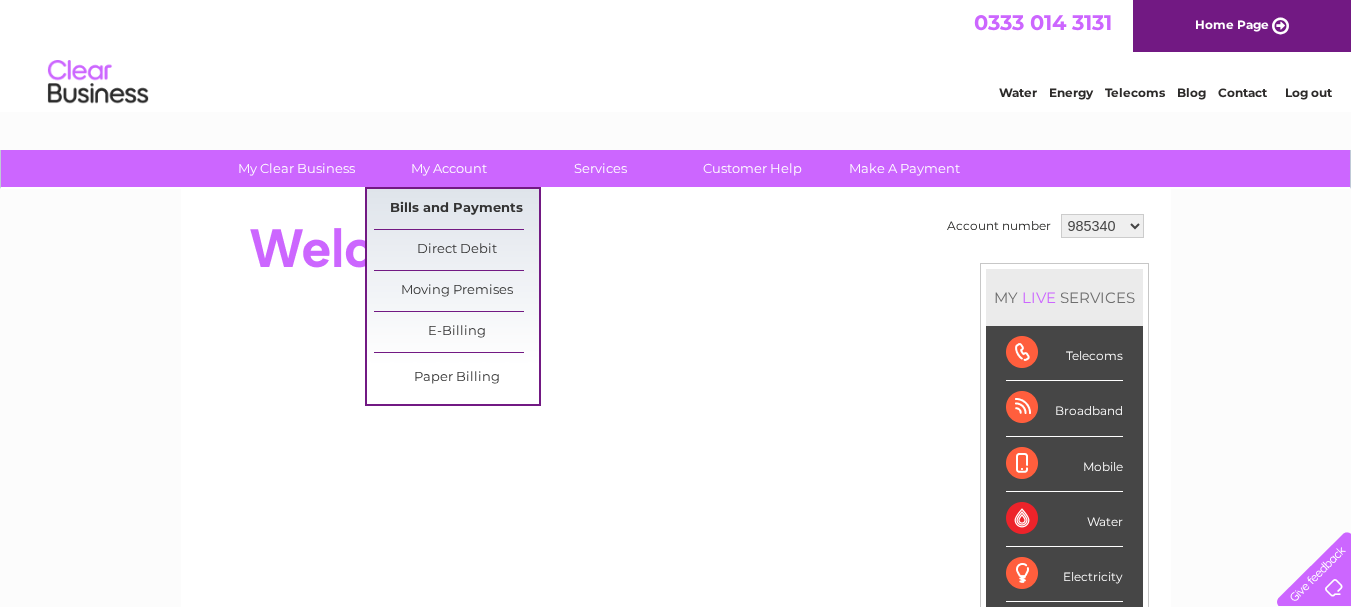 click on "Bills and Payments" at bounding box center (456, 209) 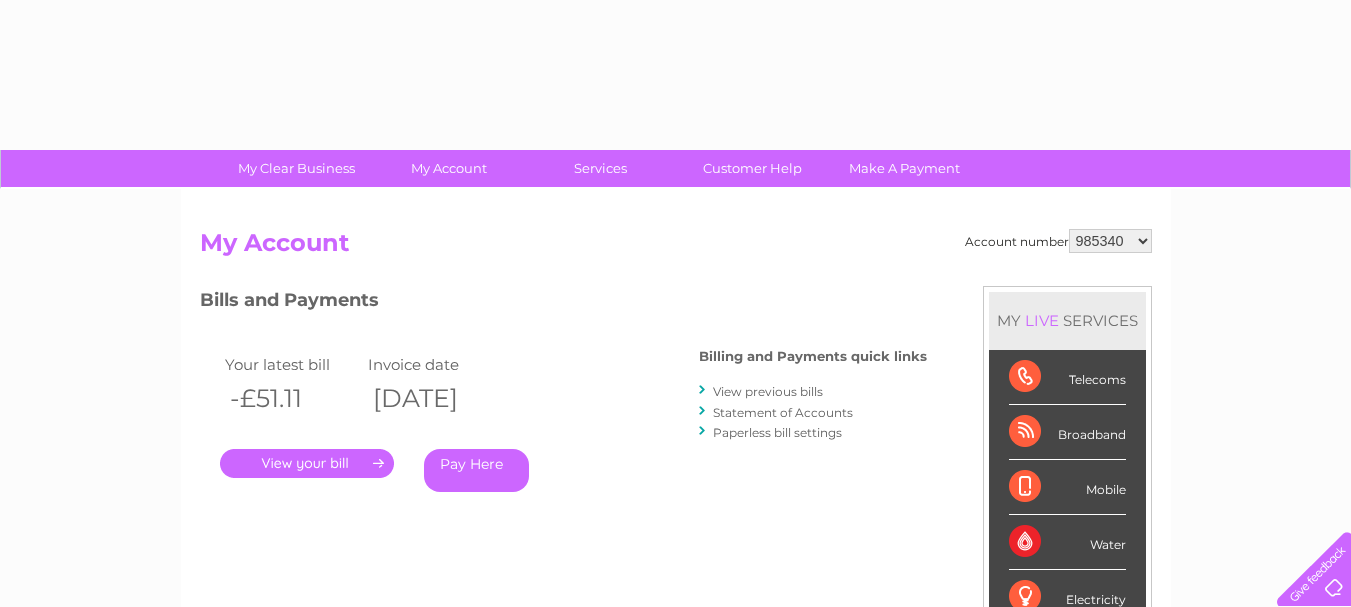 scroll, scrollTop: 0, scrollLeft: 0, axis: both 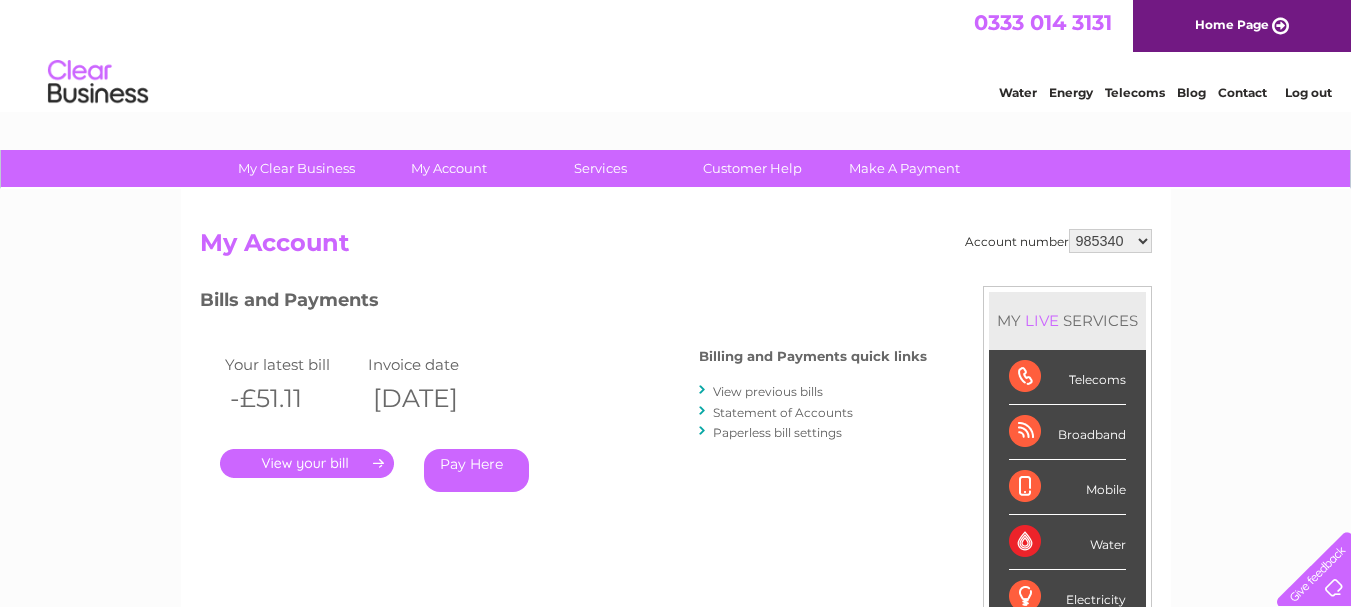 click on "985340
985341
985349
985350
985351
985352
985353
985354
985356
985357
985359
1064815
1064984" at bounding box center [1110, 241] 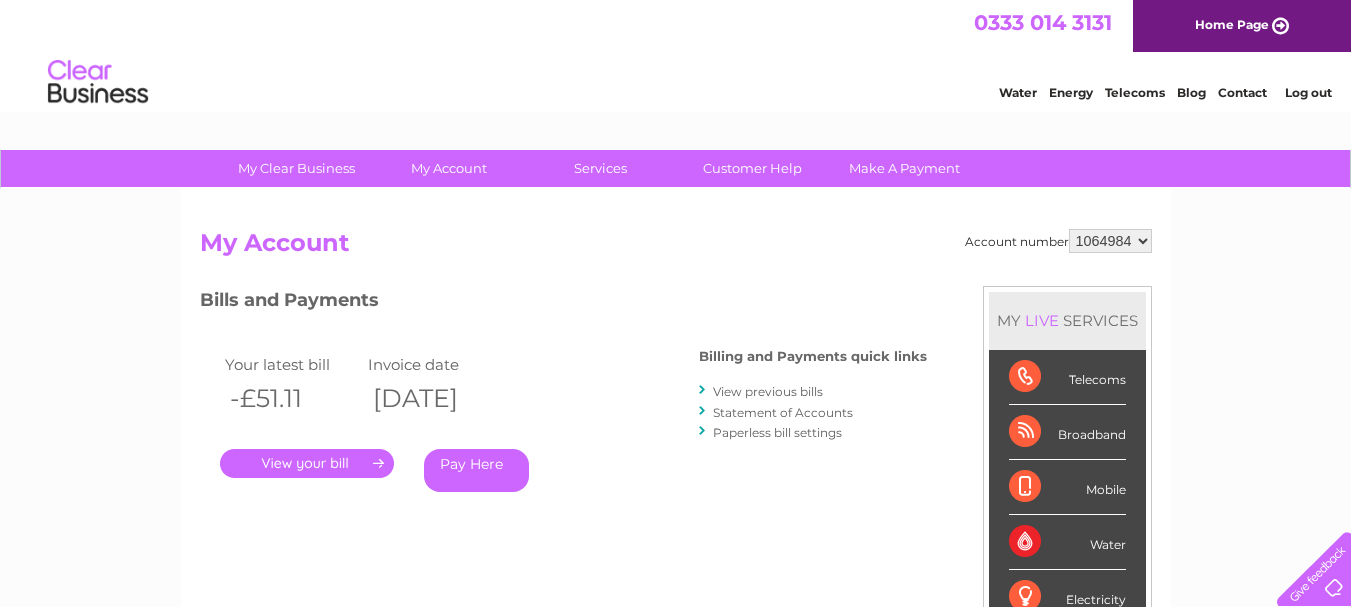 click on "985340
985341
985349
985350
985351
985352
985353
985354
985356
985357
985359
1064815
1064984" at bounding box center (1110, 241) 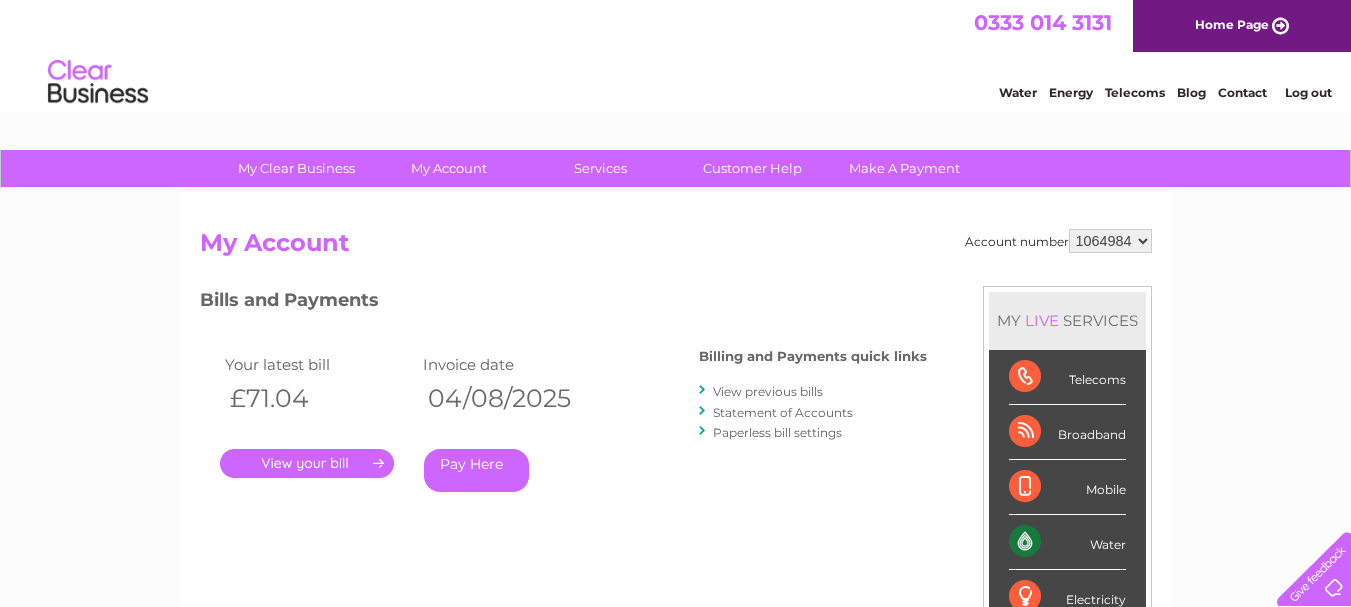 scroll, scrollTop: 0, scrollLeft: 0, axis: both 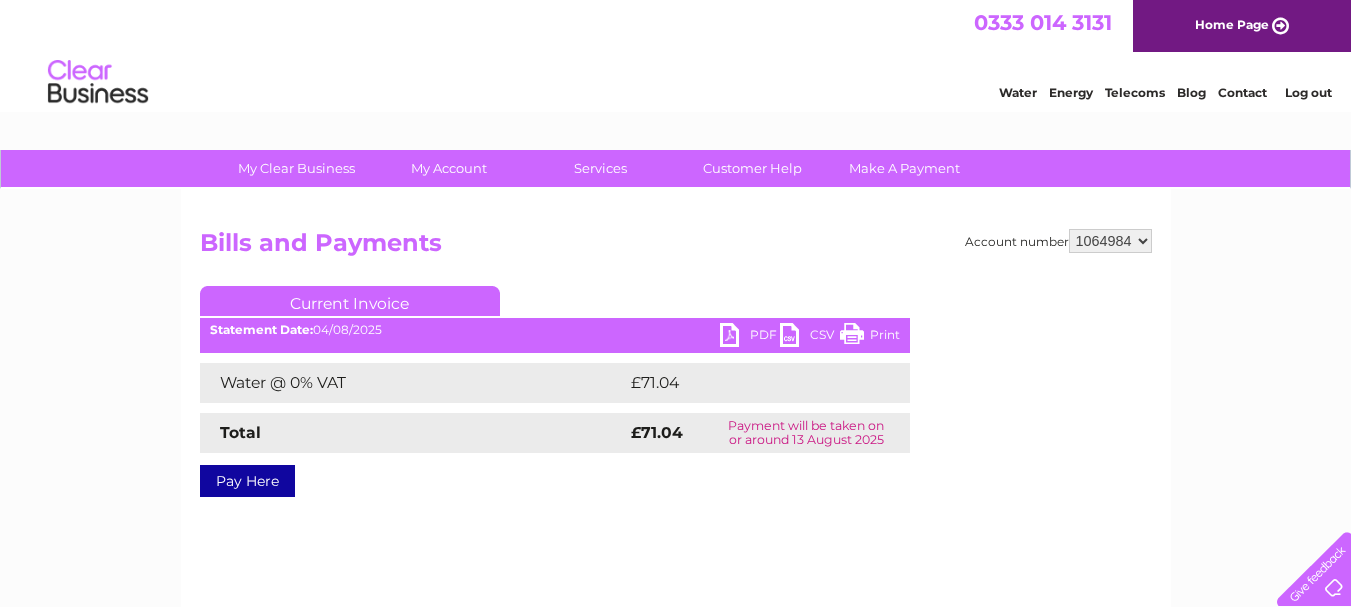 click on "PDF" at bounding box center [750, 337] 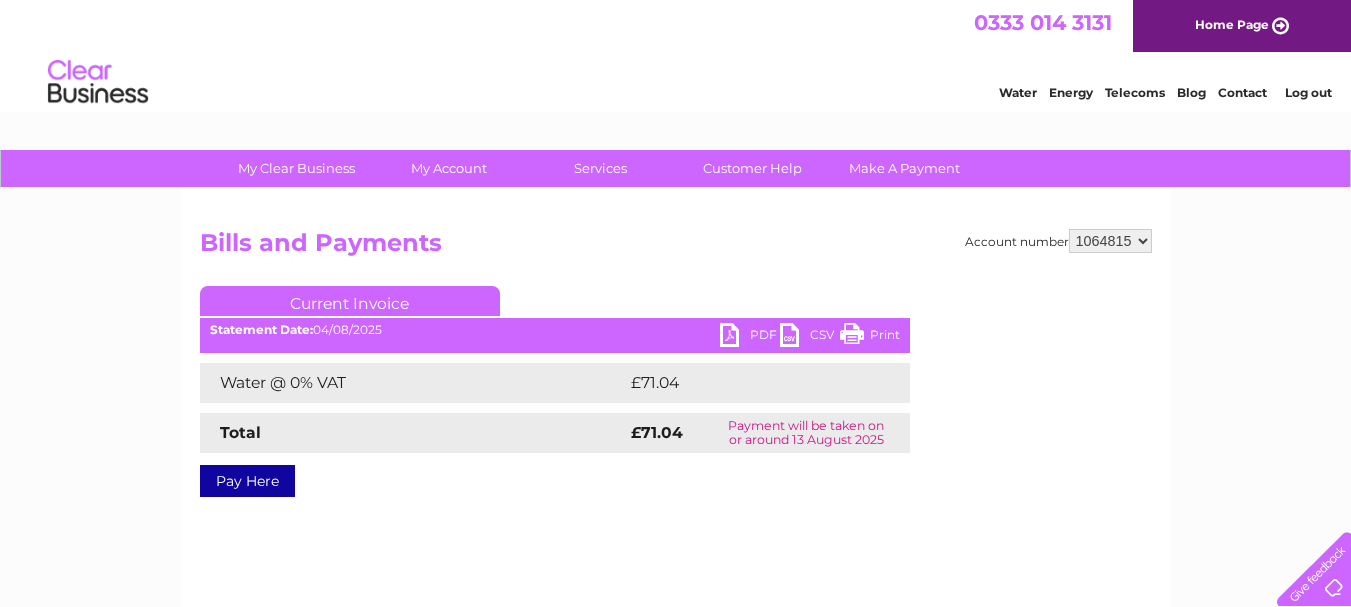 click on "985340
985341
985349
985350
985351
985352
985353
985354
985356
985357
985359
1064815
1064984" at bounding box center (1110, 241) 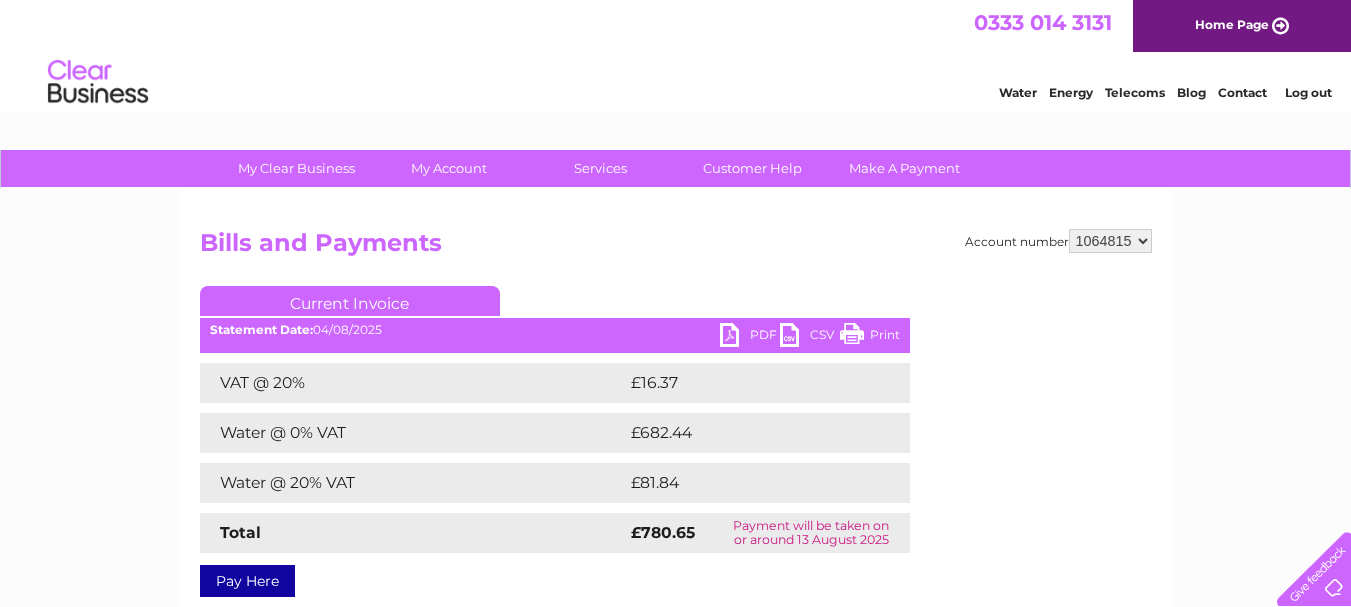 scroll, scrollTop: 0, scrollLeft: 0, axis: both 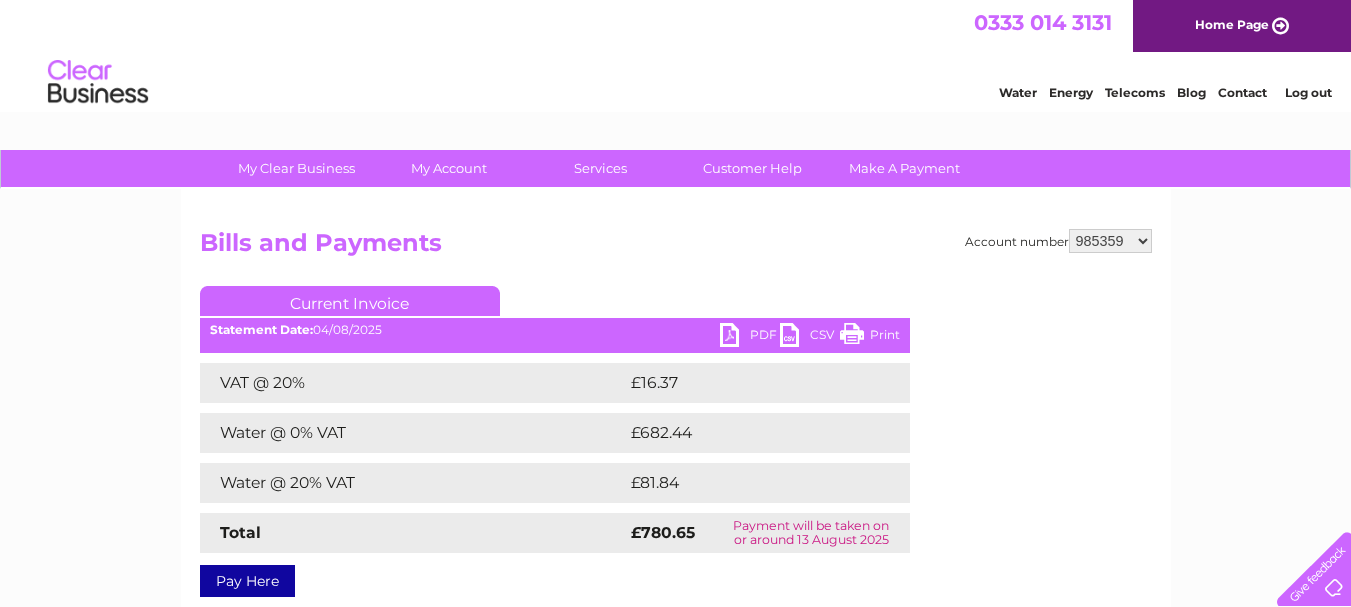 click on "985340
985341
985349
985350
985351
985352
985353
985354
985356
985357
985359
1064815
1064984" at bounding box center [1110, 241] 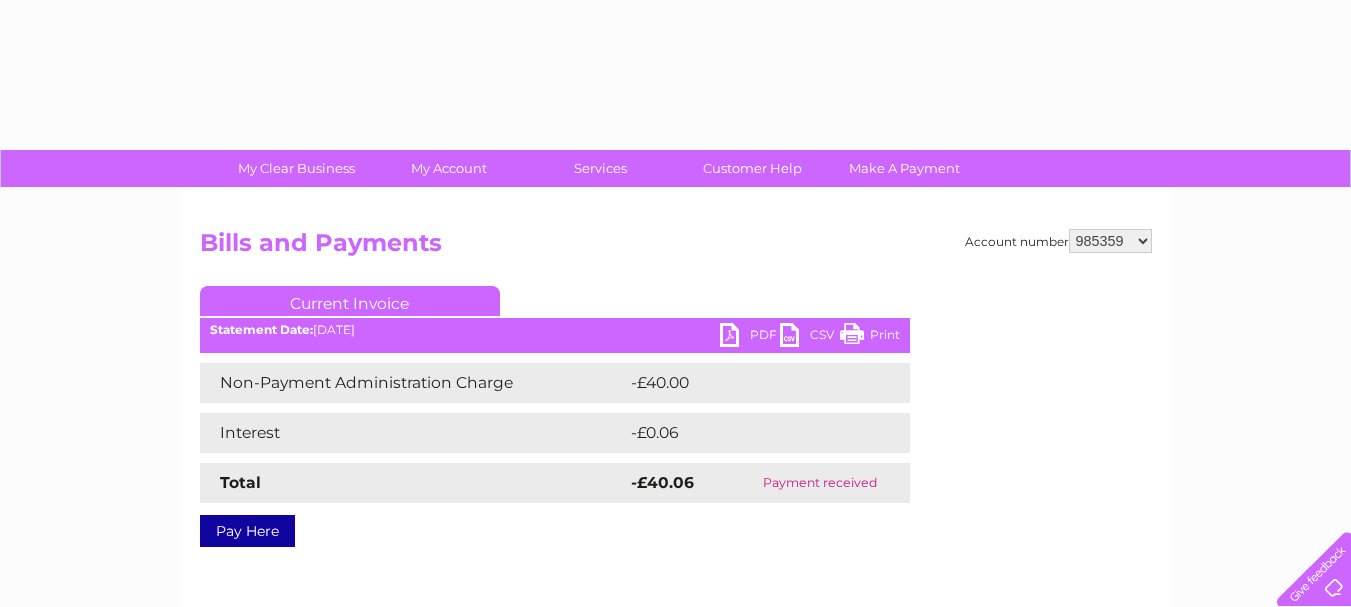 scroll, scrollTop: 0, scrollLeft: 0, axis: both 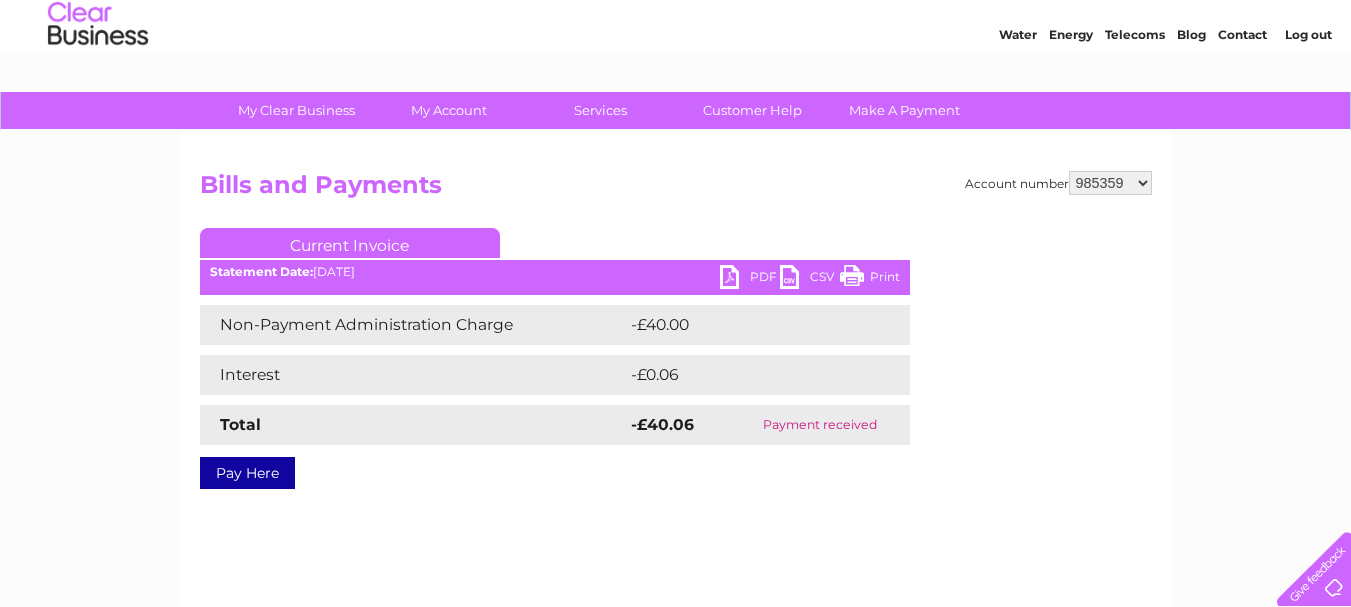 drag, startPoint x: 1365, startPoint y: 158, endPoint x: 1316, endPoint y: 188, distance: 57.45433 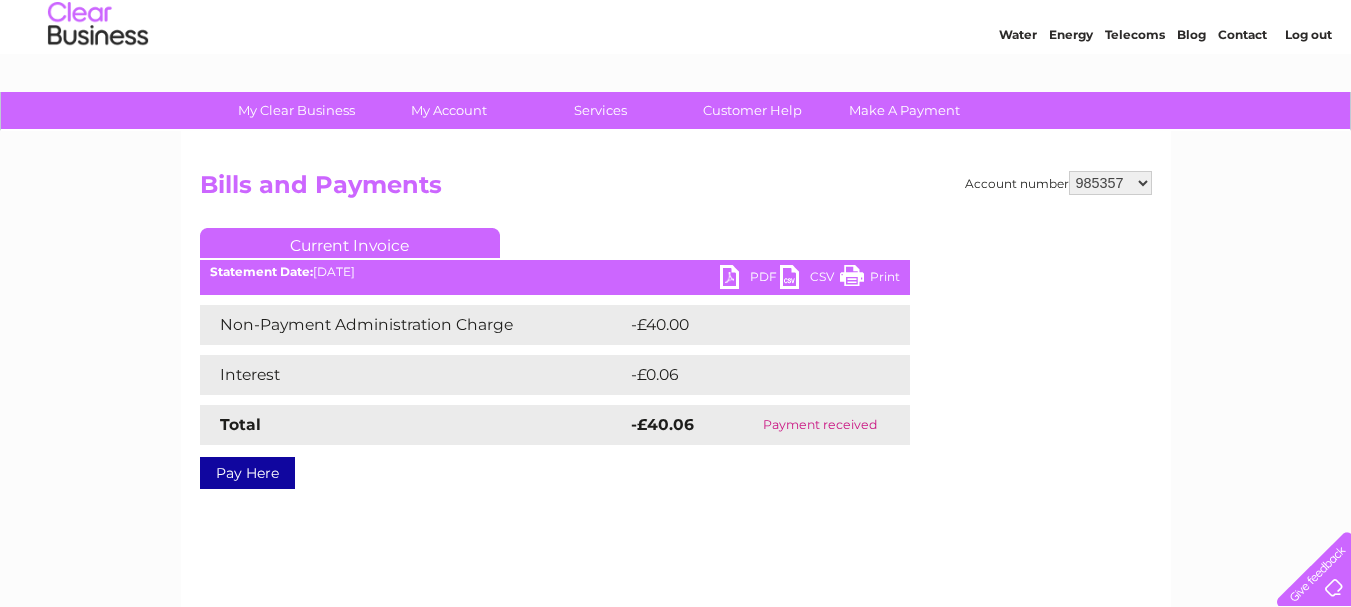 click on "985340
985341
985349
985350
985351
985352
985353
985354
985356
985357
985359
1064815
1064984" at bounding box center [1110, 183] 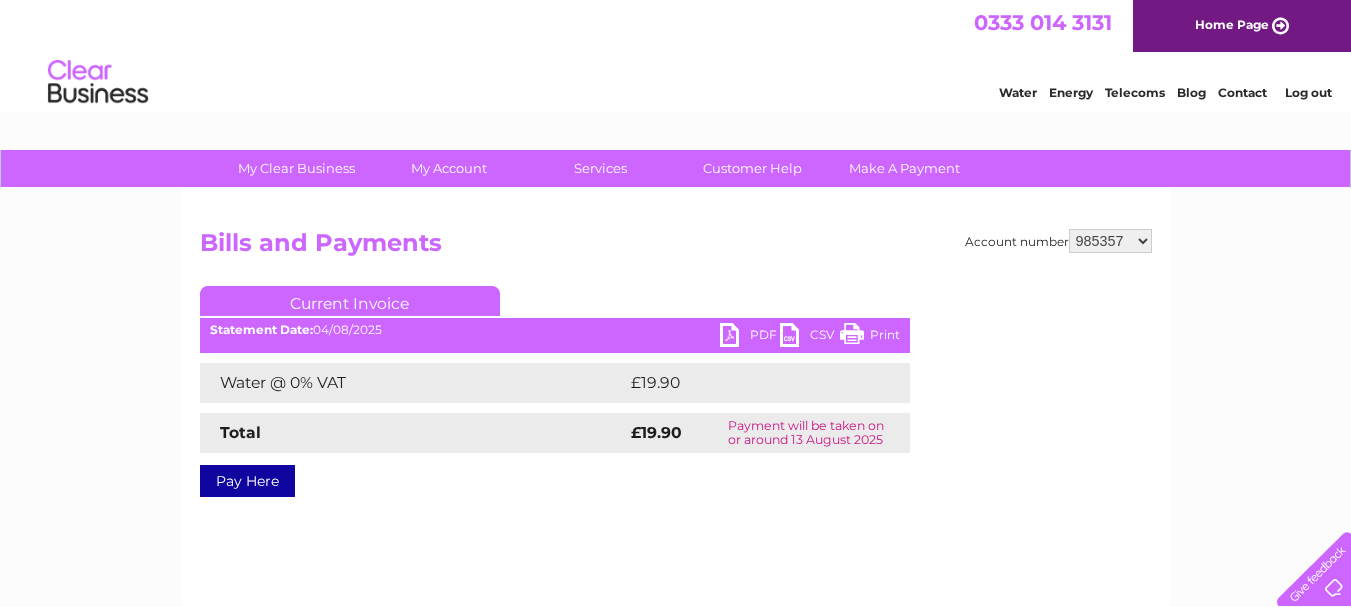 scroll, scrollTop: 0, scrollLeft: 0, axis: both 